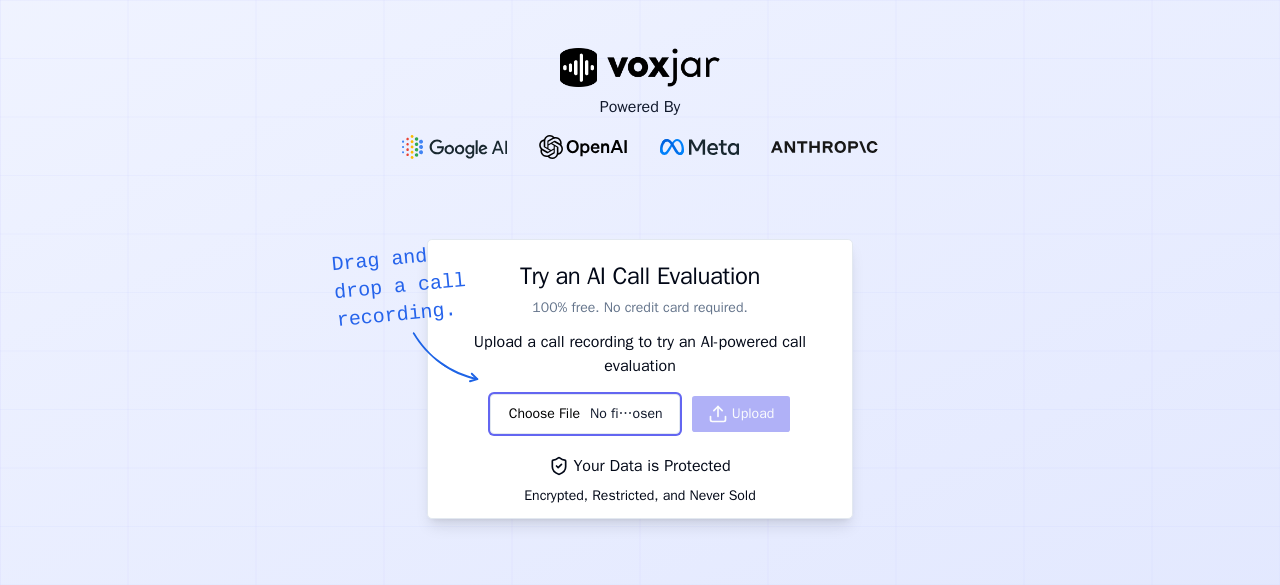 scroll, scrollTop: 0, scrollLeft: 0, axis: both 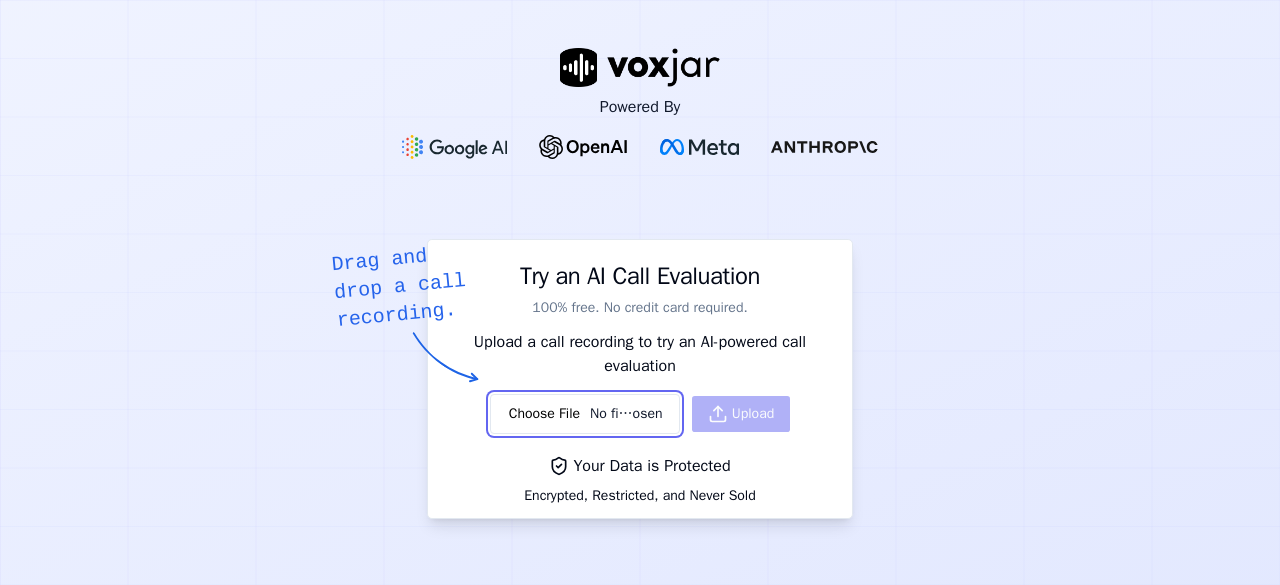 click at bounding box center (585, 414) 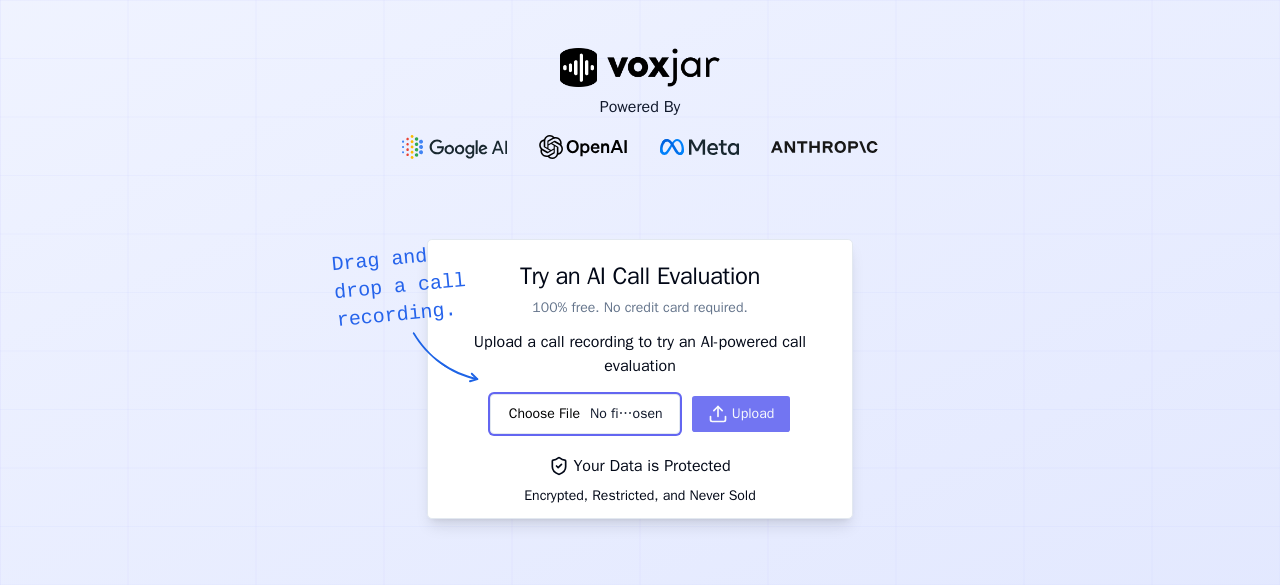 click 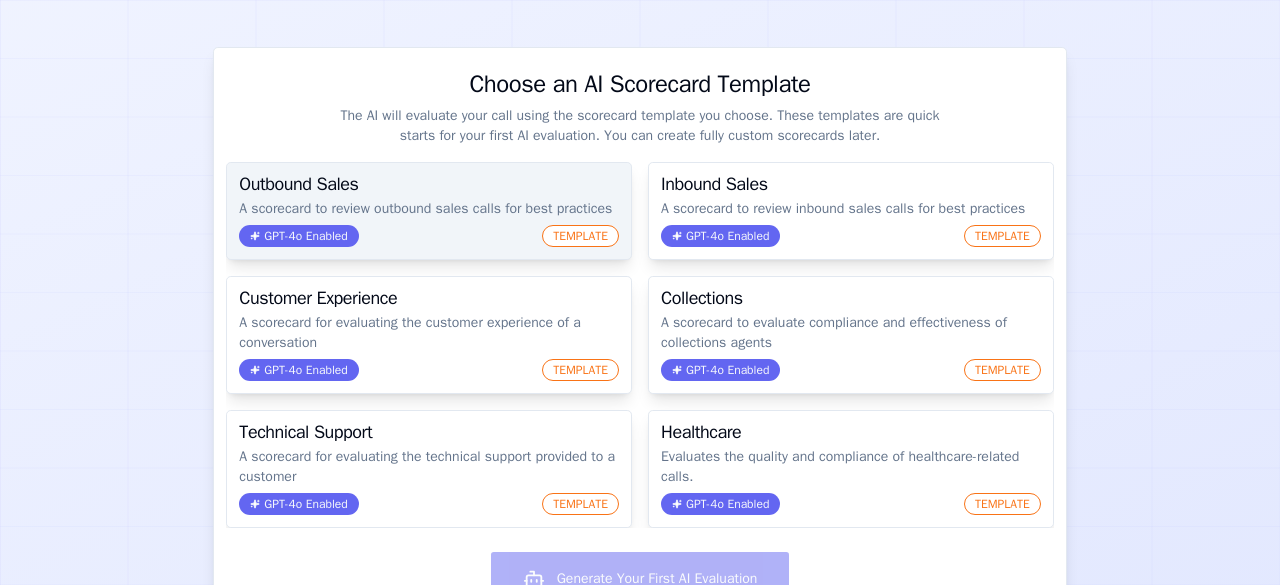 scroll, scrollTop: 162, scrollLeft: 0, axis: vertical 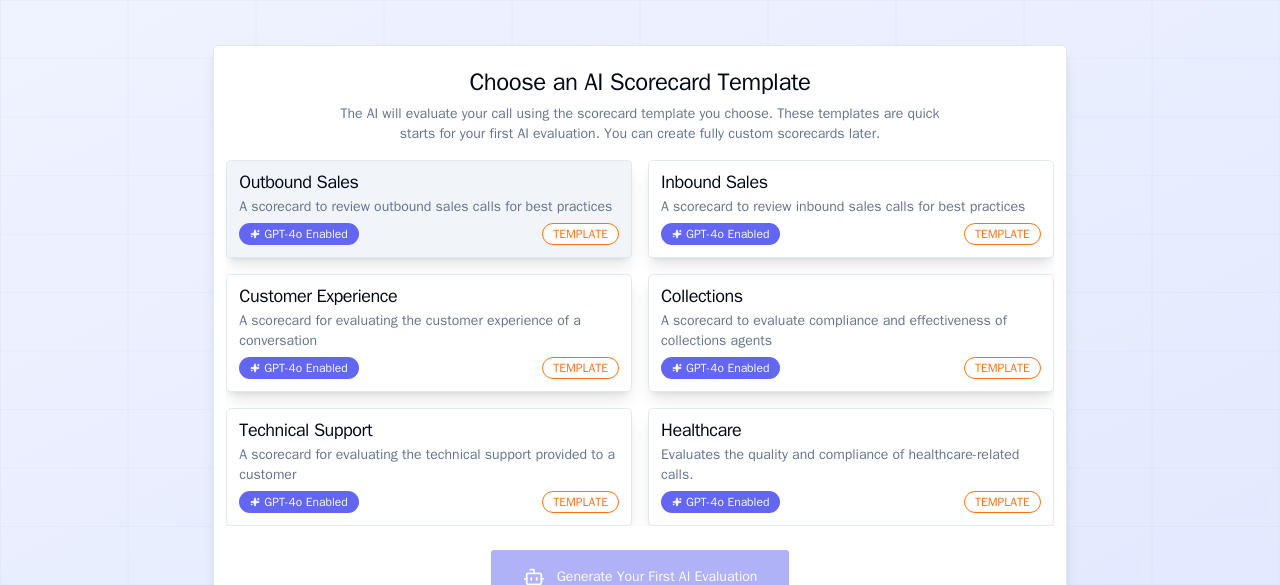 click on "A scorecard to review outbound sales calls for best practices" 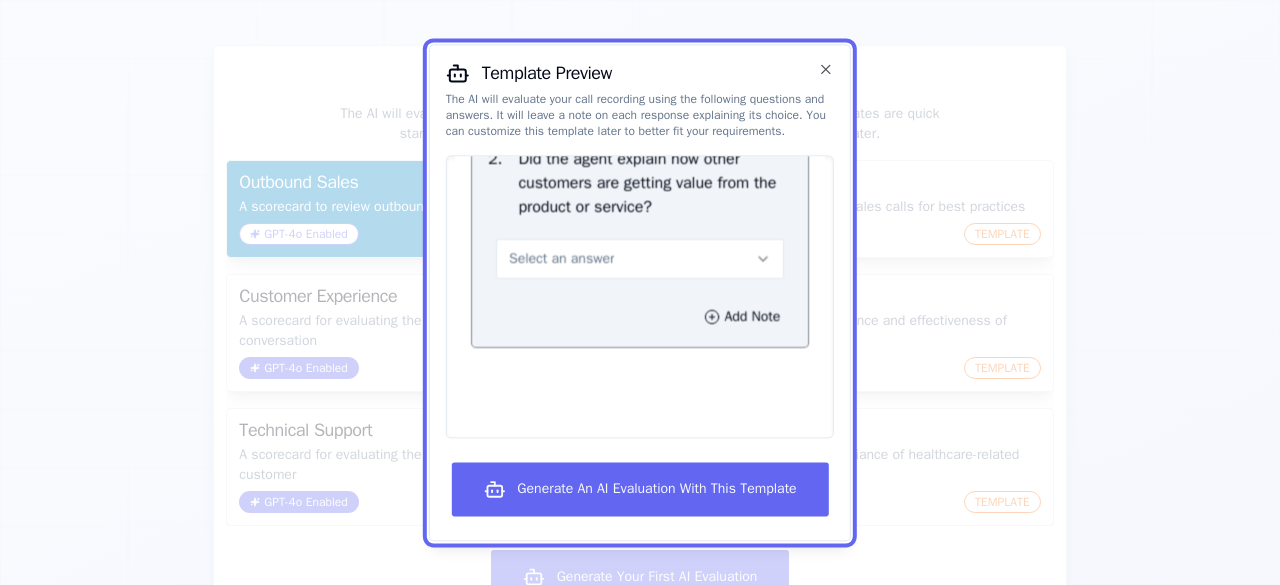 scroll, scrollTop: 1354, scrollLeft: 0, axis: vertical 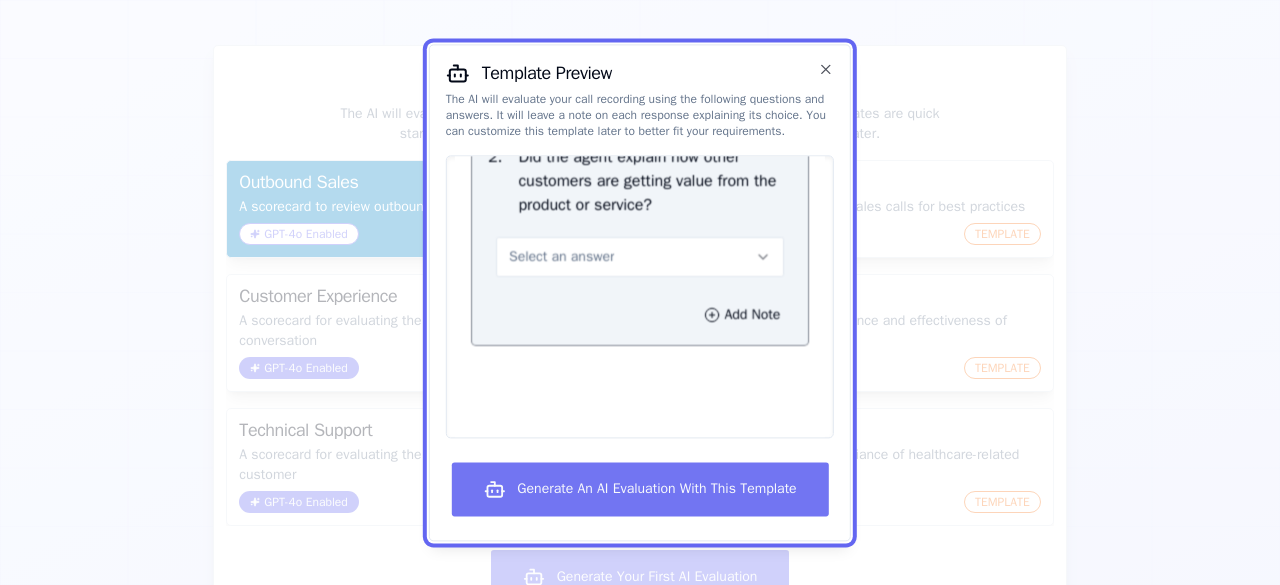 click on "Generate An AI Evaluation With This Template" at bounding box center (639, 489) 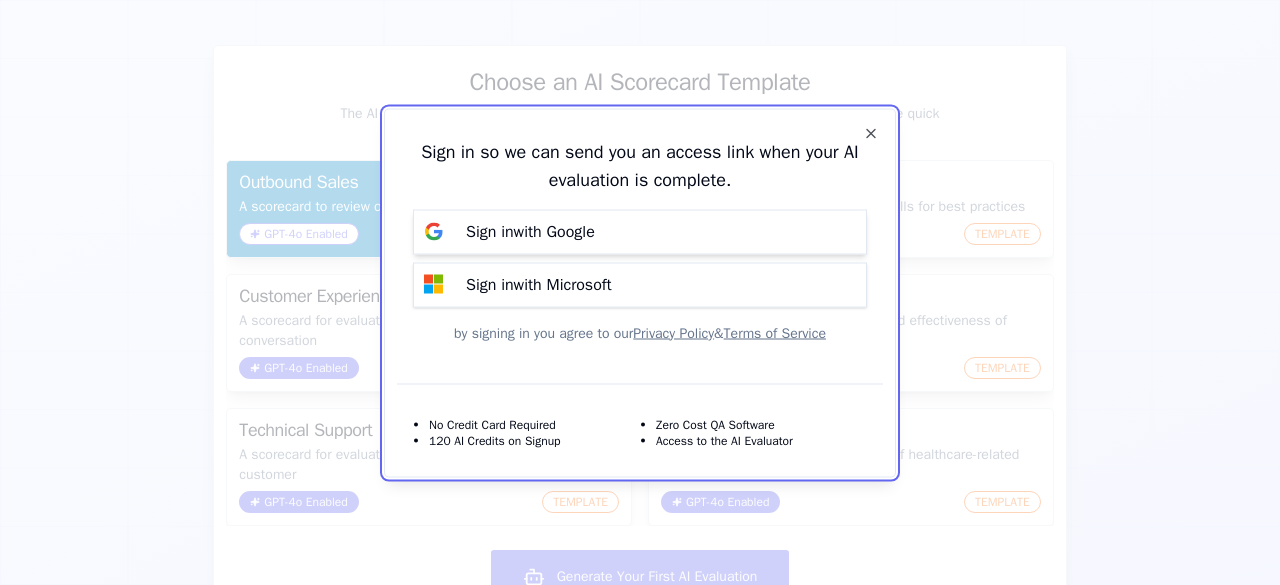 click on "Sign in  with Google" at bounding box center (530, 232) 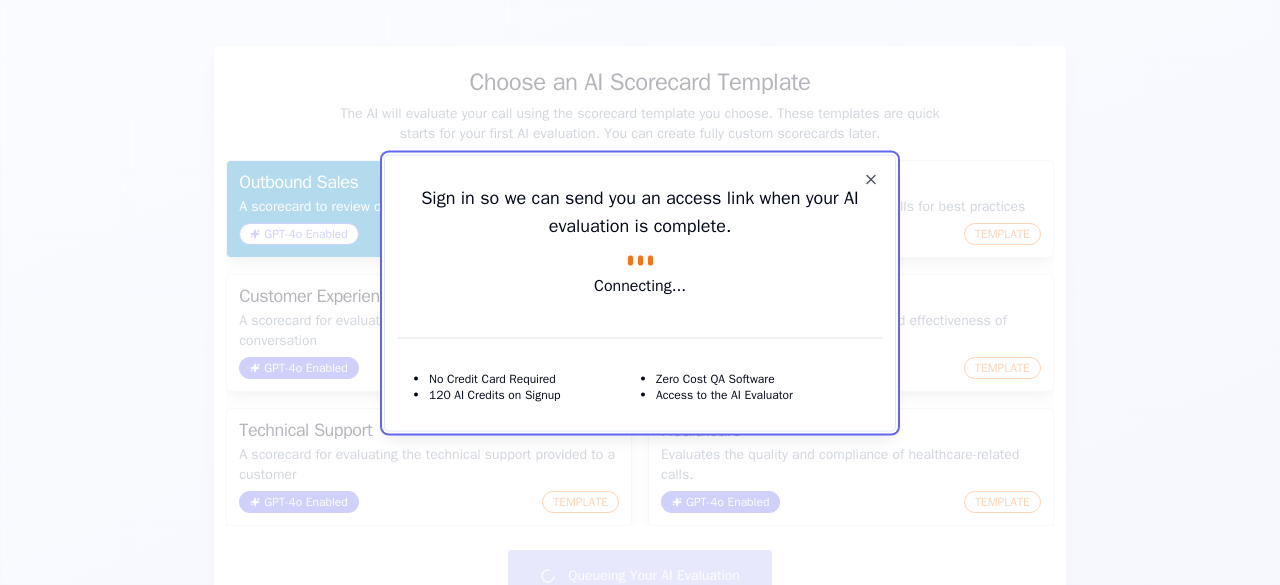 click on "Sign in so we can send you an access link when your AI evaluation is complete." at bounding box center [640, 211] 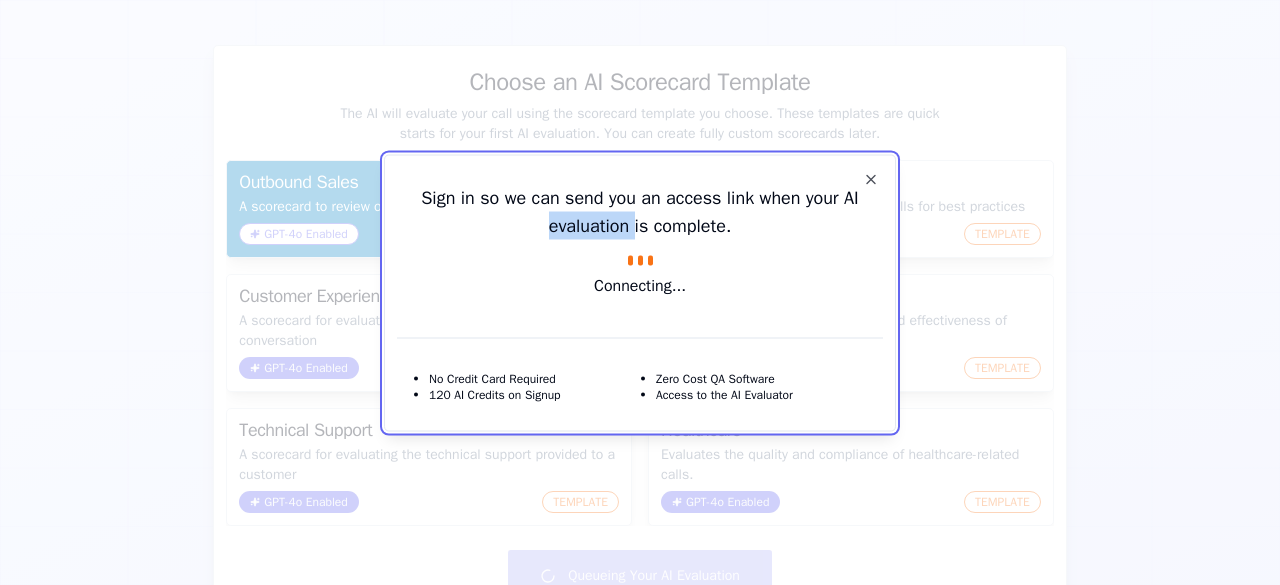 click on "Sign in so we can send you an access link when your AI evaluation is complete." at bounding box center (640, 211) 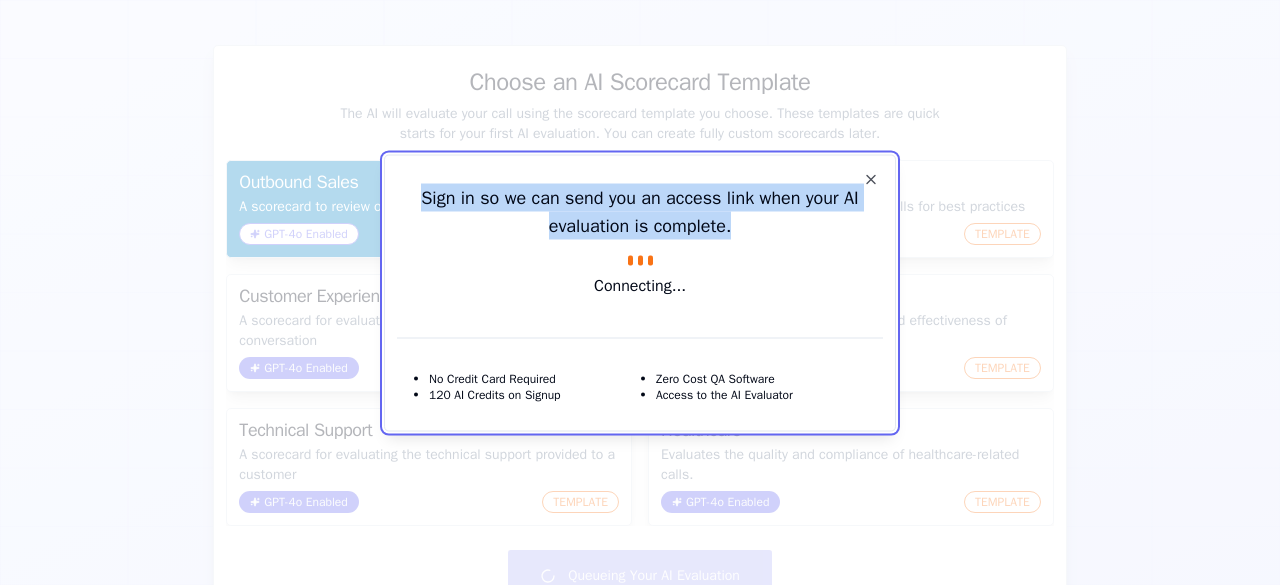 click on "Sign in so we can send you an access link when your AI evaluation is complete." at bounding box center (640, 211) 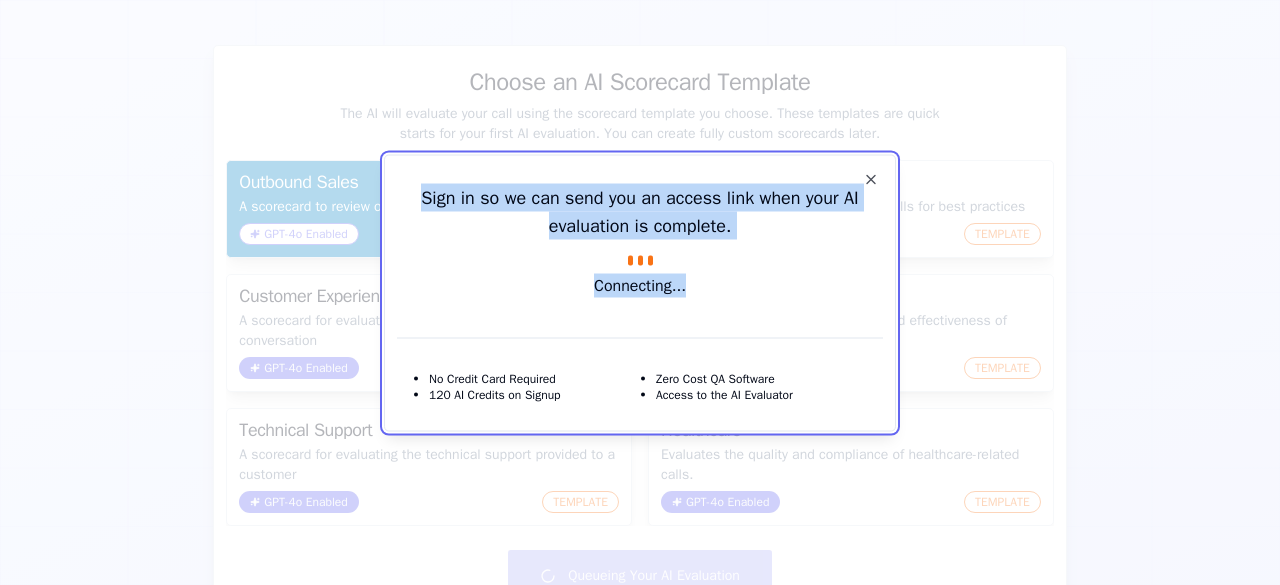 drag, startPoint x: 562, startPoint y: 233, endPoint x: 604, endPoint y: 292, distance: 72.42237 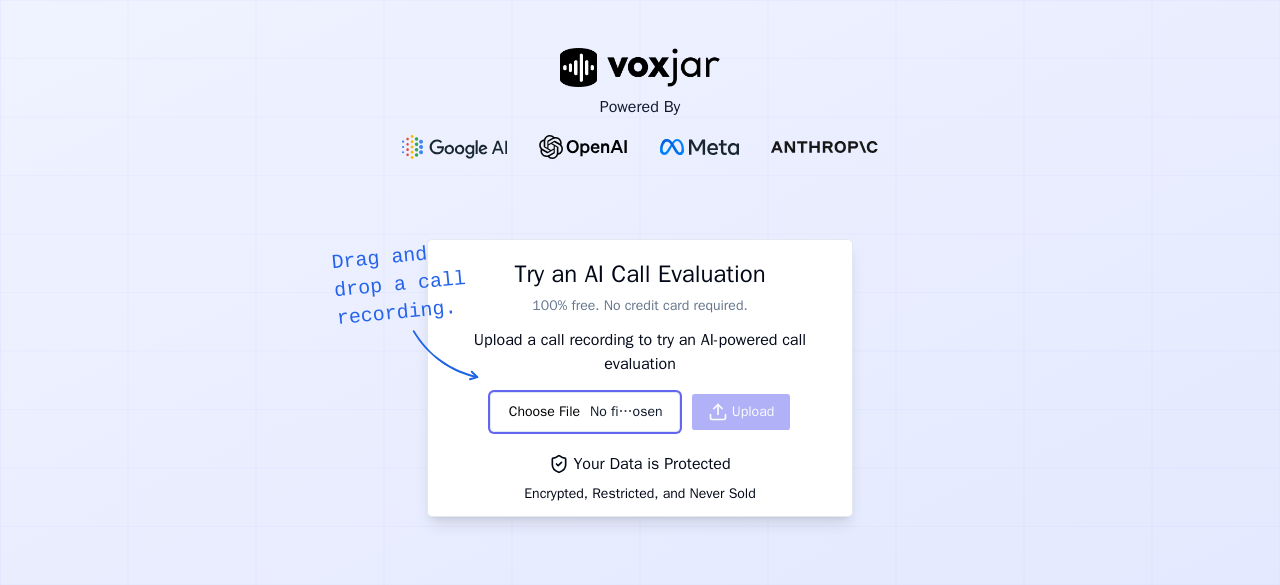 scroll, scrollTop: 0, scrollLeft: 0, axis: both 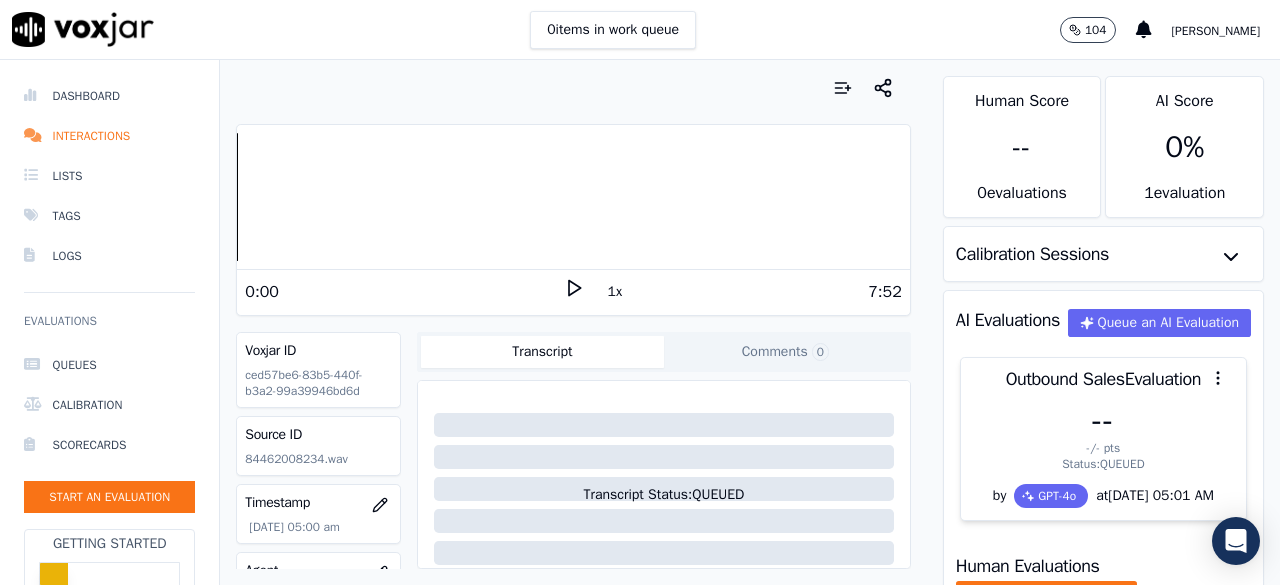 click on "Calibration Sessions" at bounding box center (1103, 254) 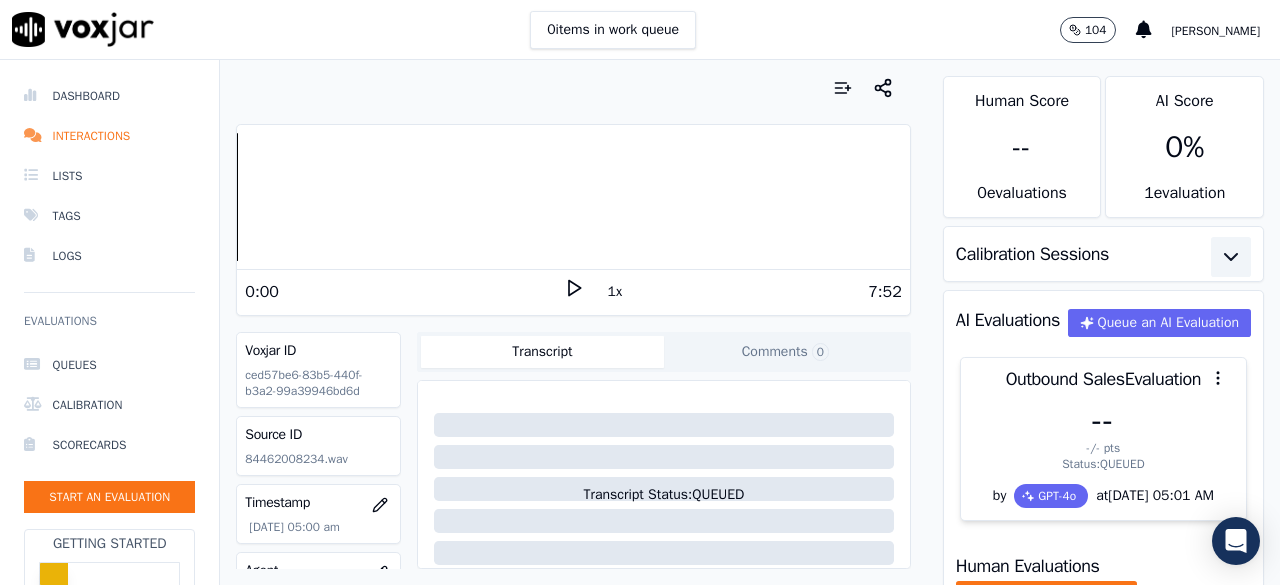 click 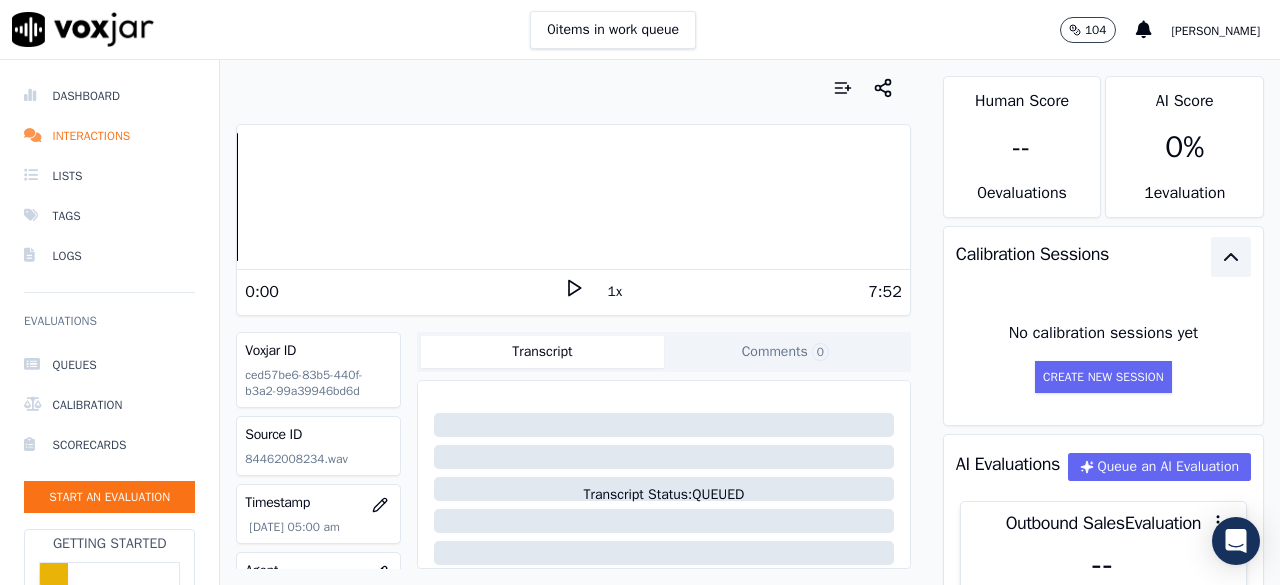 click 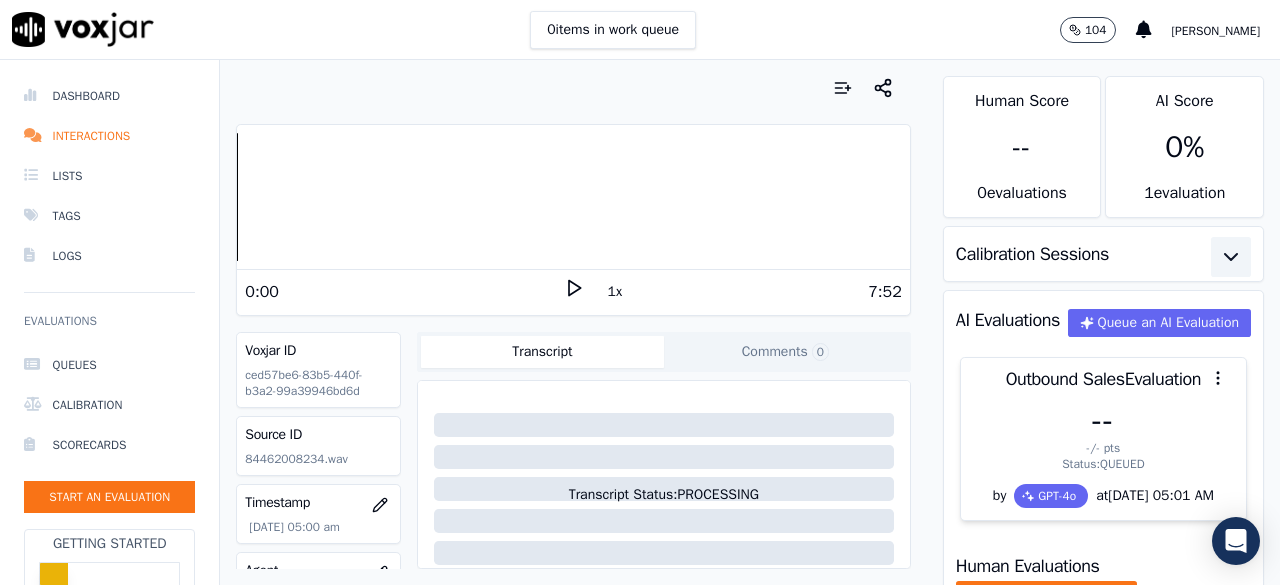 click 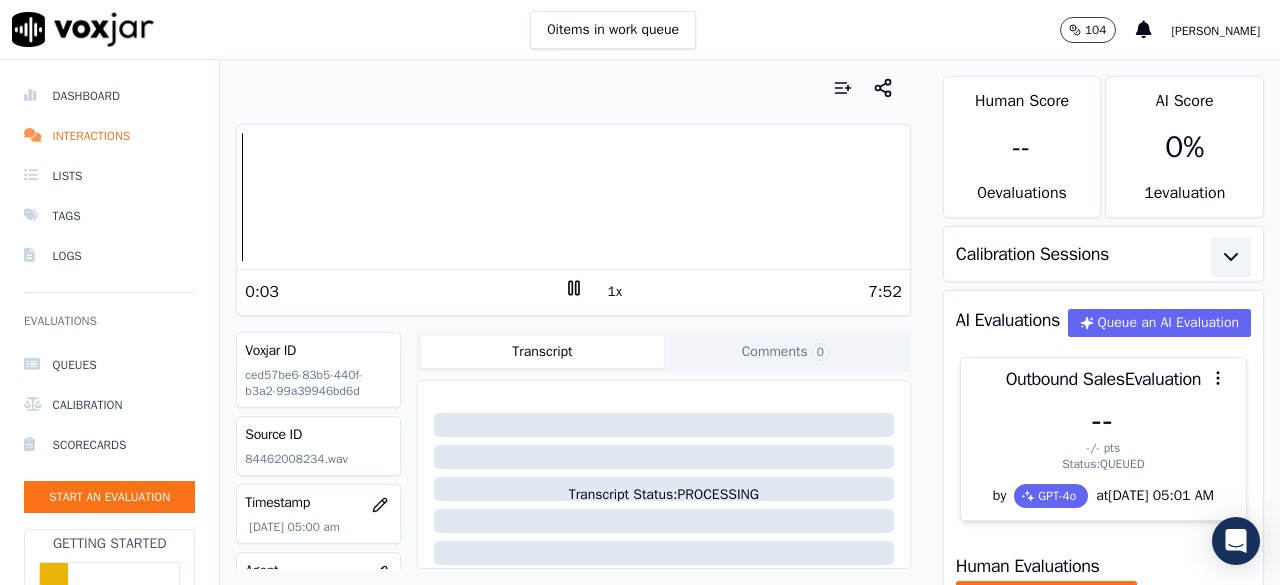 click 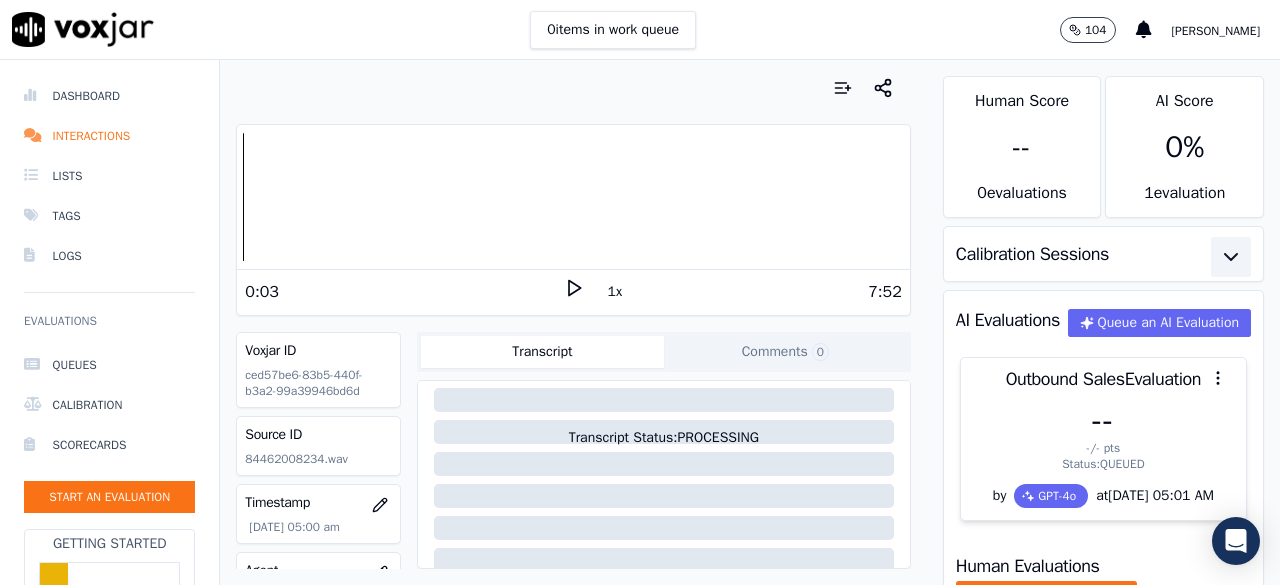 scroll, scrollTop: 0, scrollLeft: 0, axis: both 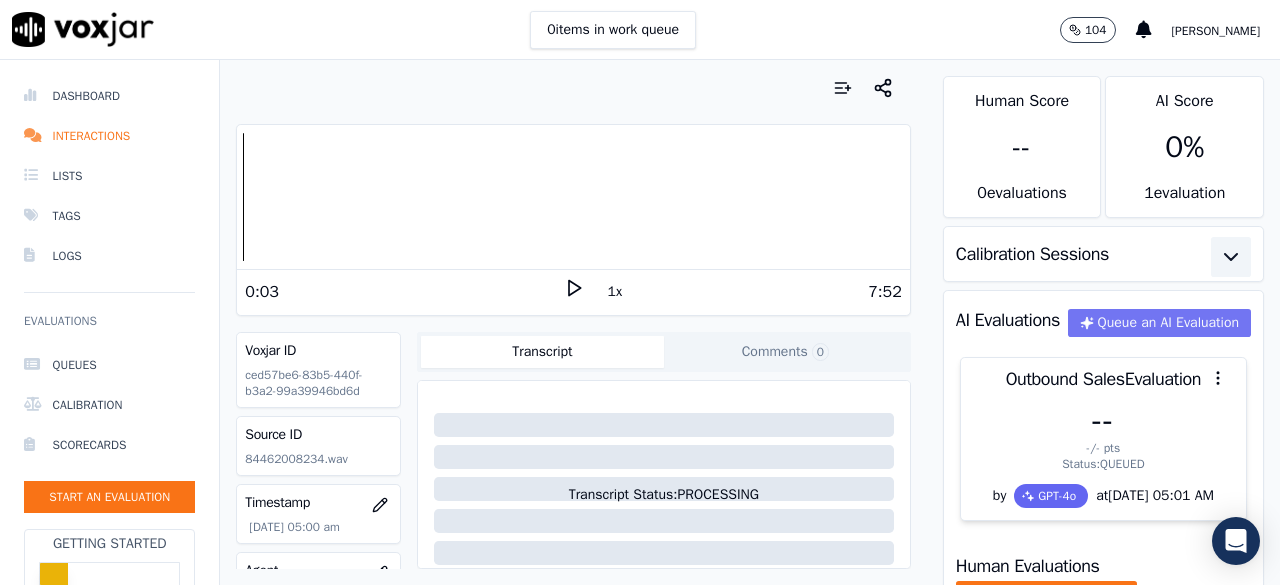 click on "Queue an AI Evaluation" 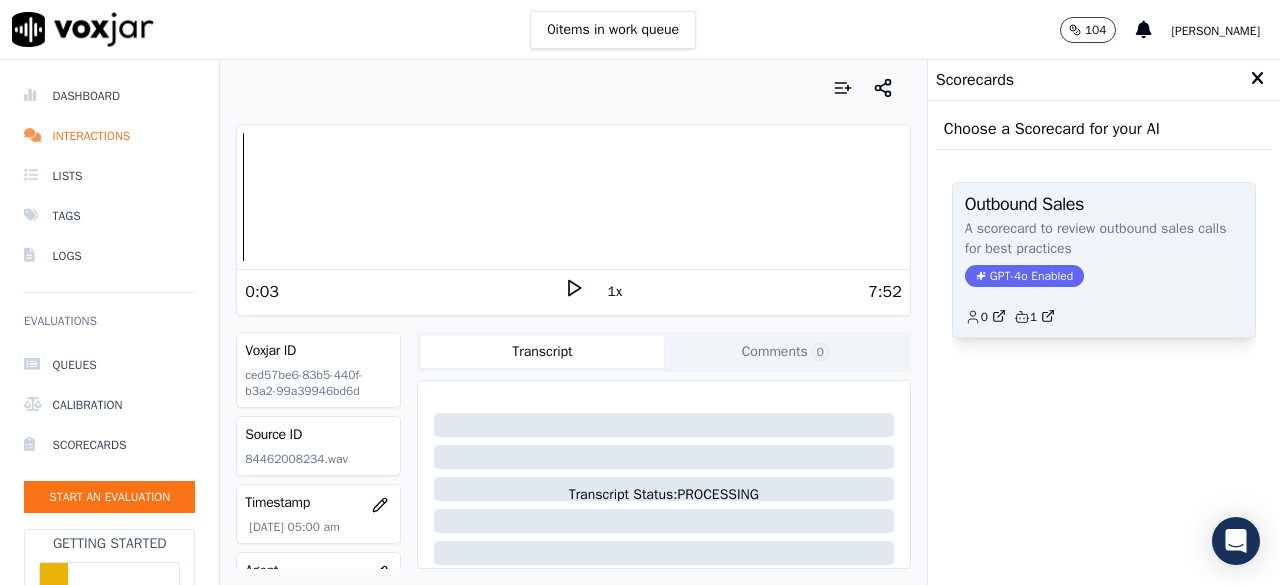 click on "A scorecard to review outbound sales calls for best practices" 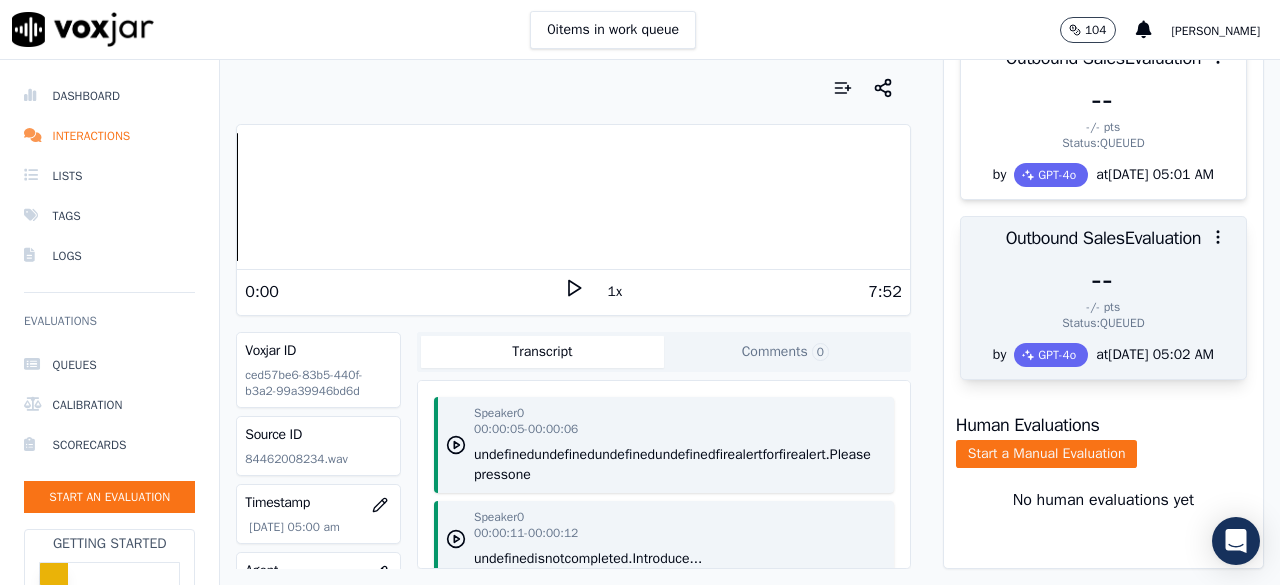 scroll, scrollTop: 412, scrollLeft: 0, axis: vertical 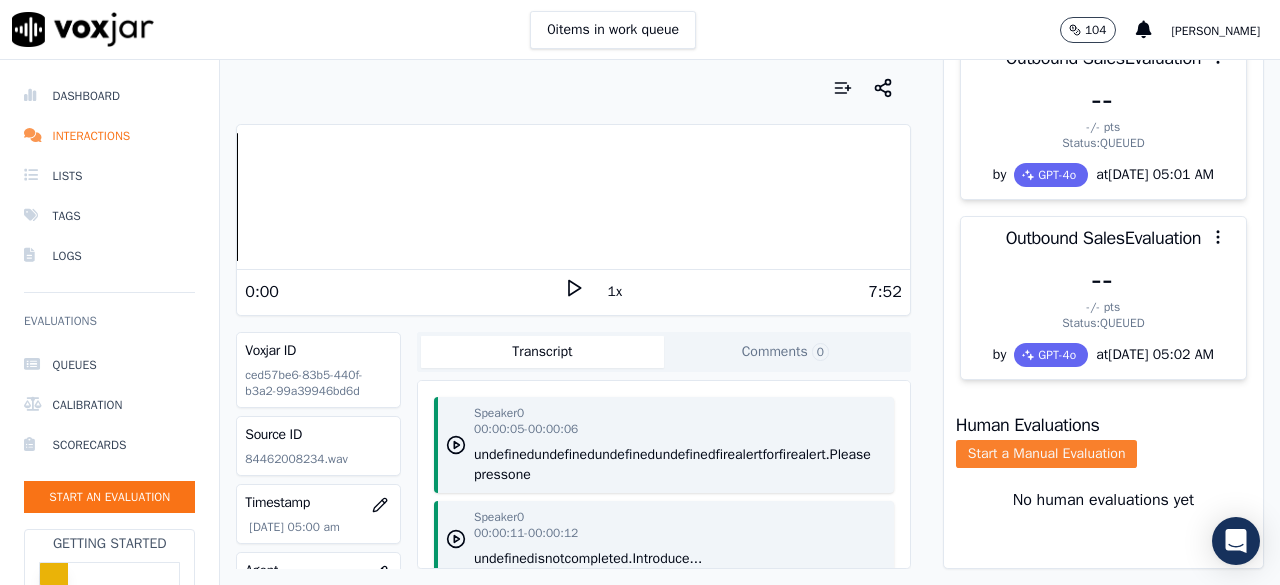click on "Start a Manual Evaluation" 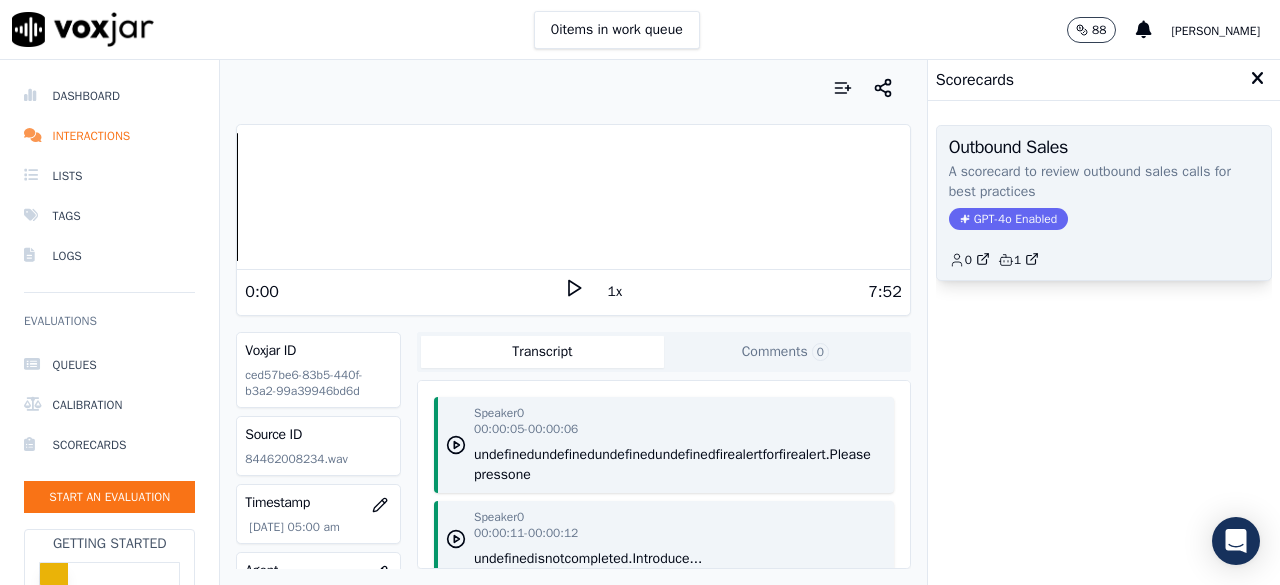 click on "Outbound Sales   A scorecard to review outbound sales calls for best practices     GPT-4o Enabled       0         1" at bounding box center (1104, 203) 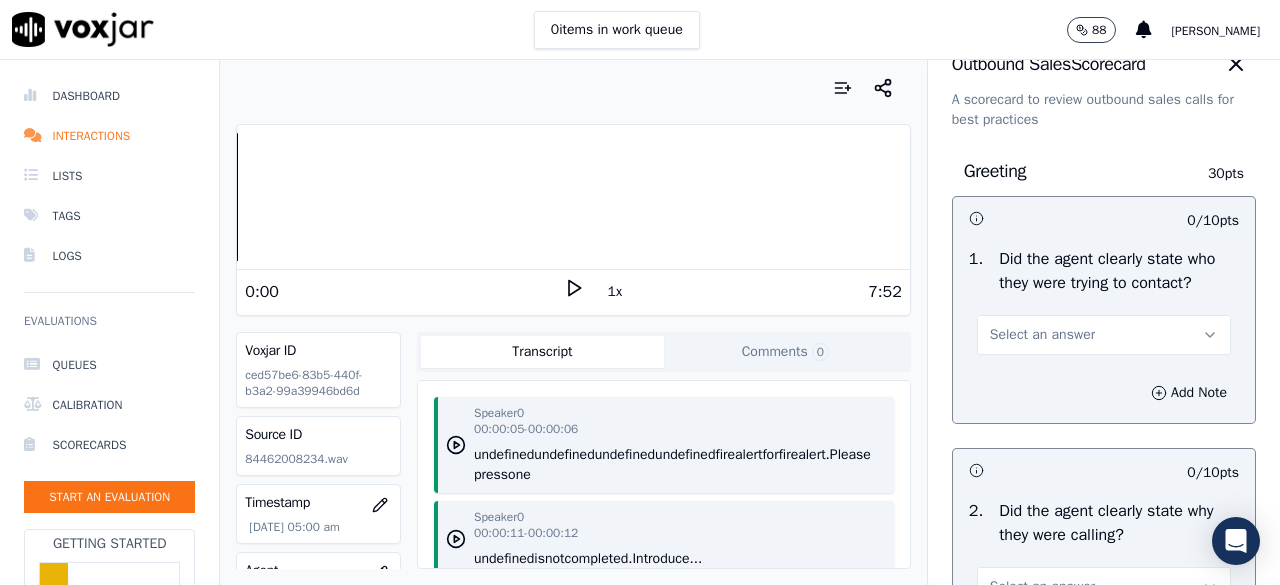 scroll, scrollTop: 41, scrollLeft: 0, axis: vertical 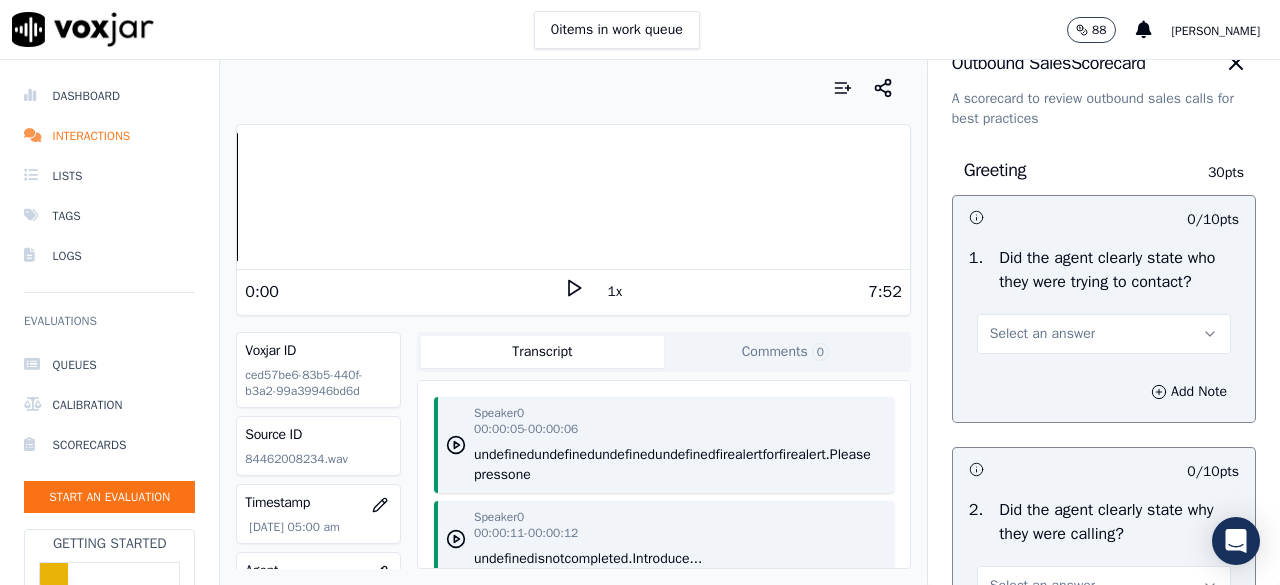click on "Select an answer" at bounding box center [1104, 334] 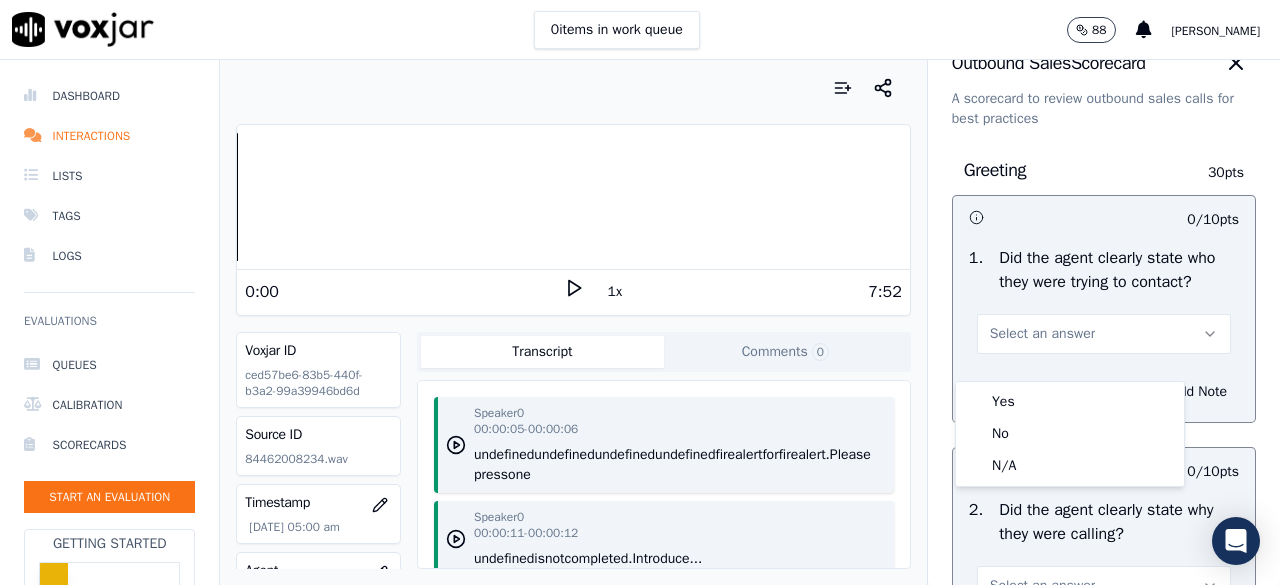 click on "Select an answer" at bounding box center (1104, 334) 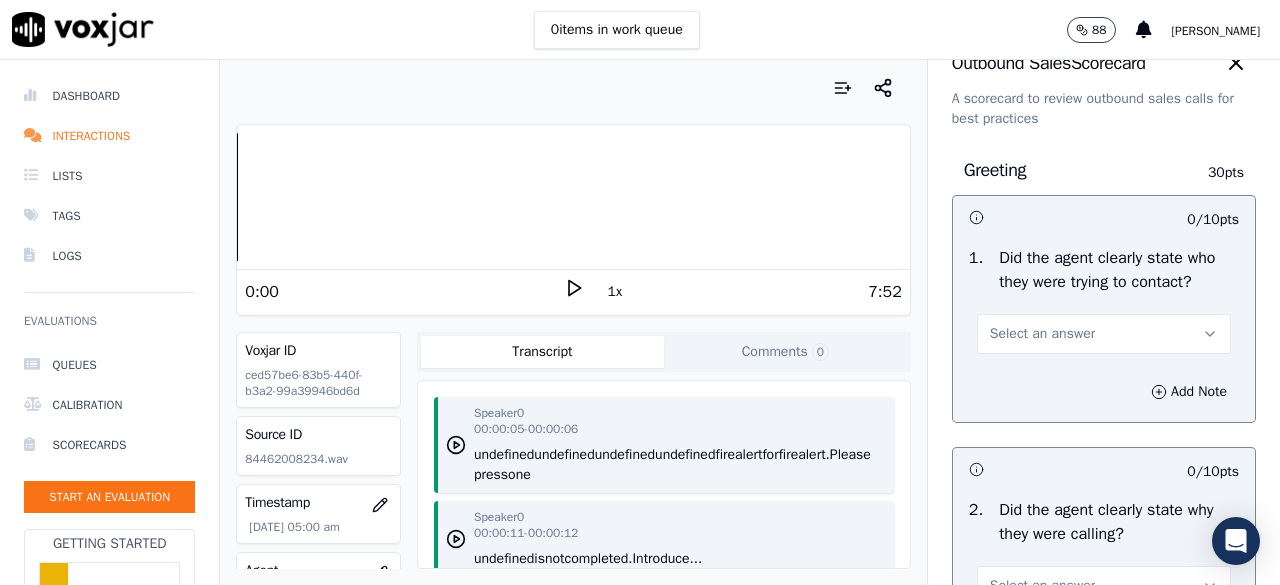 scroll, scrollTop: 0, scrollLeft: 0, axis: both 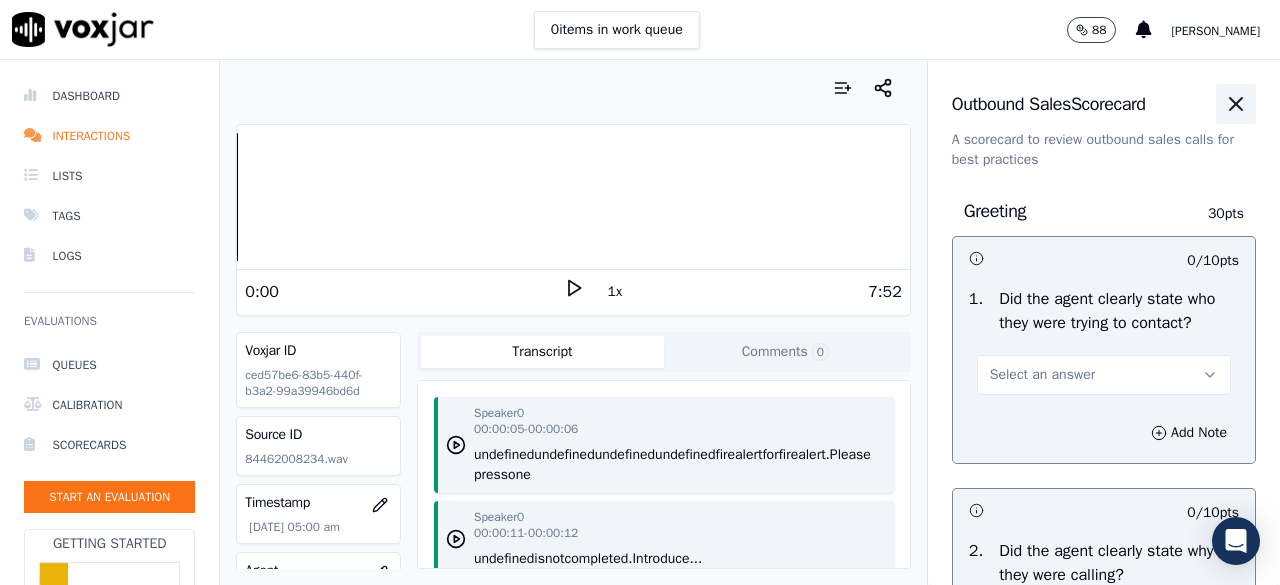 click 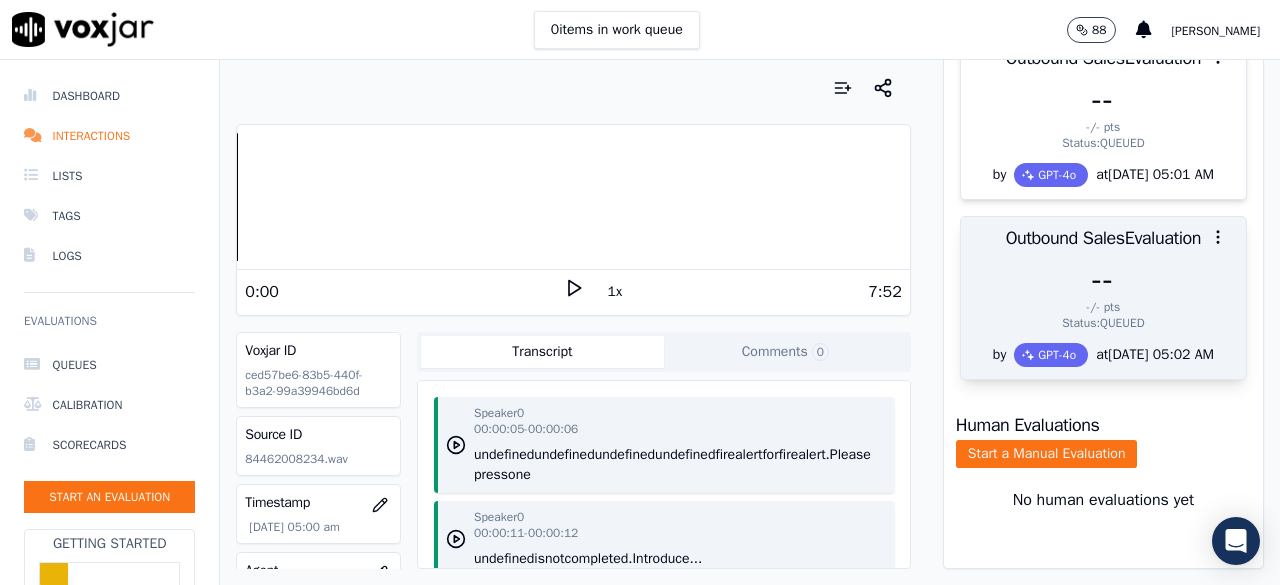 scroll, scrollTop: 358, scrollLeft: 0, axis: vertical 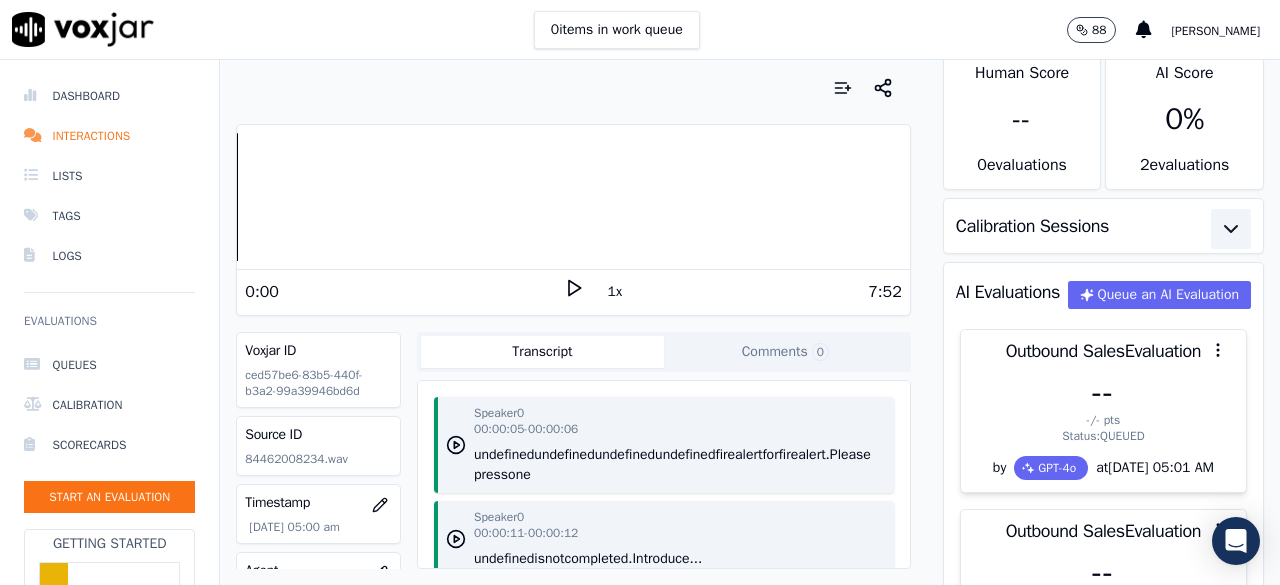 click on "Calibration Sessions" at bounding box center [1103, 226] 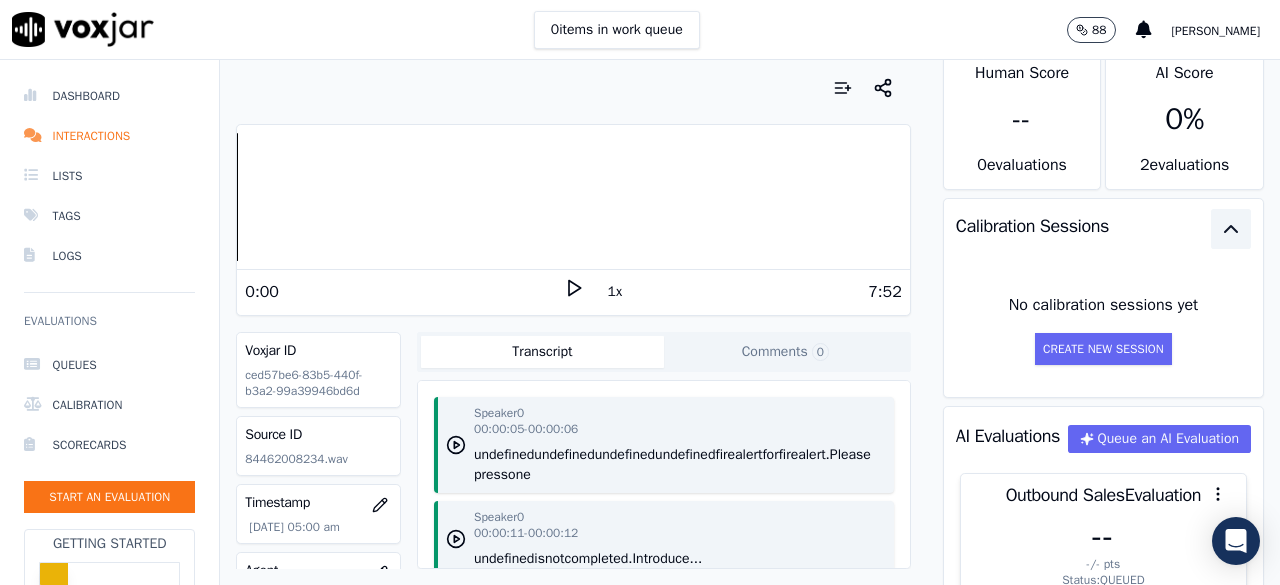 scroll, scrollTop: 0, scrollLeft: 0, axis: both 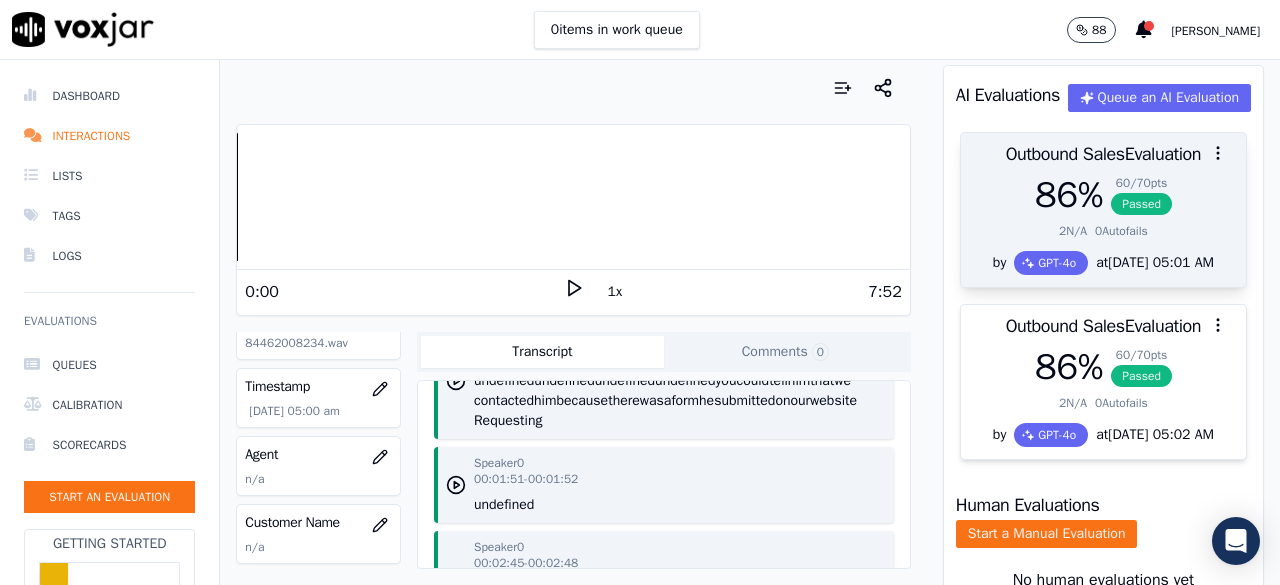 click at bounding box center (1103, 153) 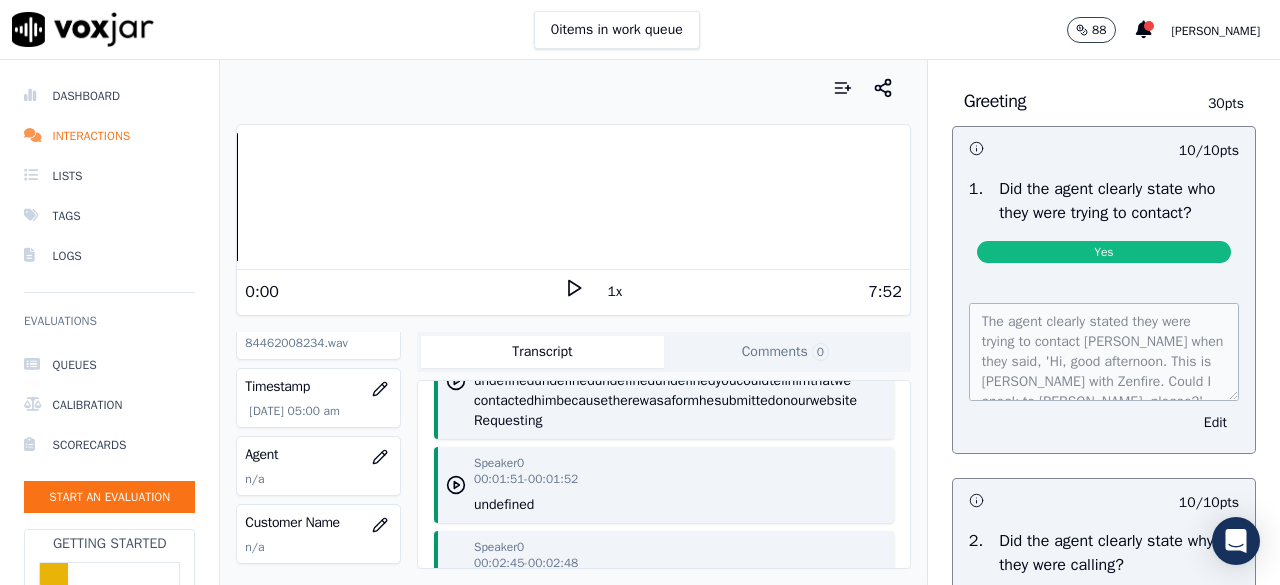 scroll, scrollTop: 111, scrollLeft: 0, axis: vertical 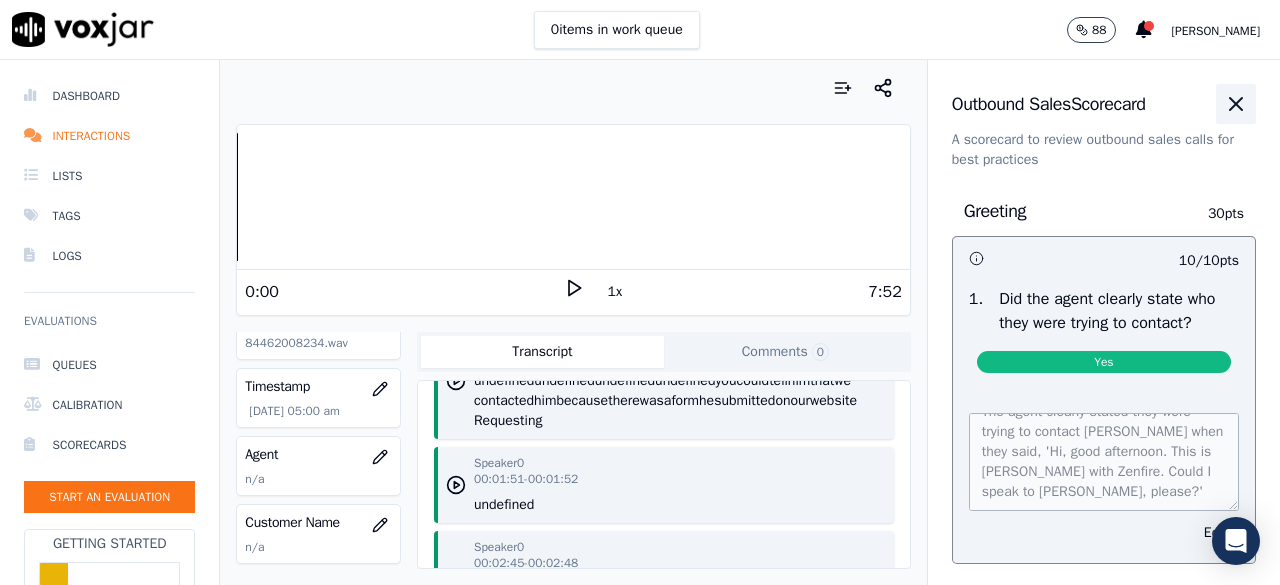 click 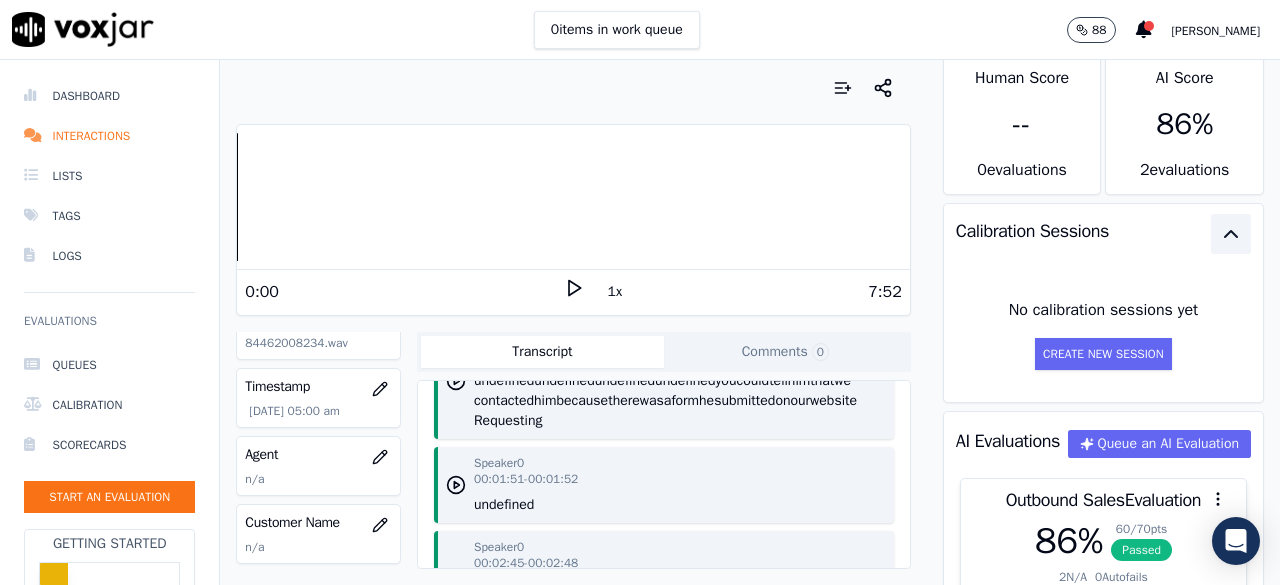 scroll, scrollTop: 0, scrollLeft: 0, axis: both 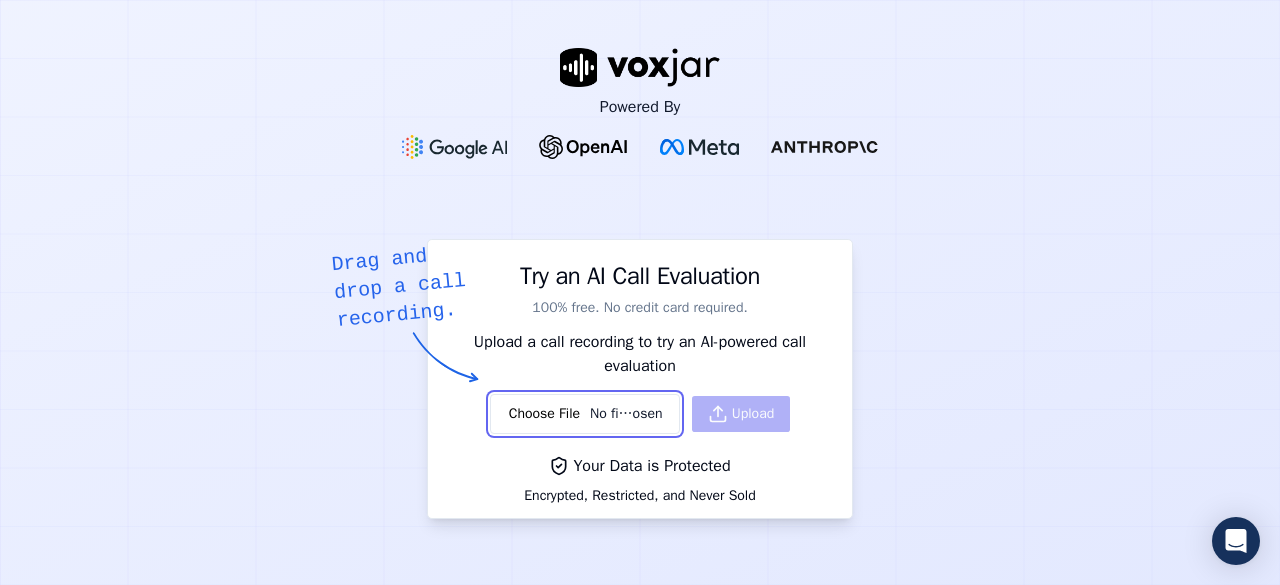 click at bounding box center [585, 414] 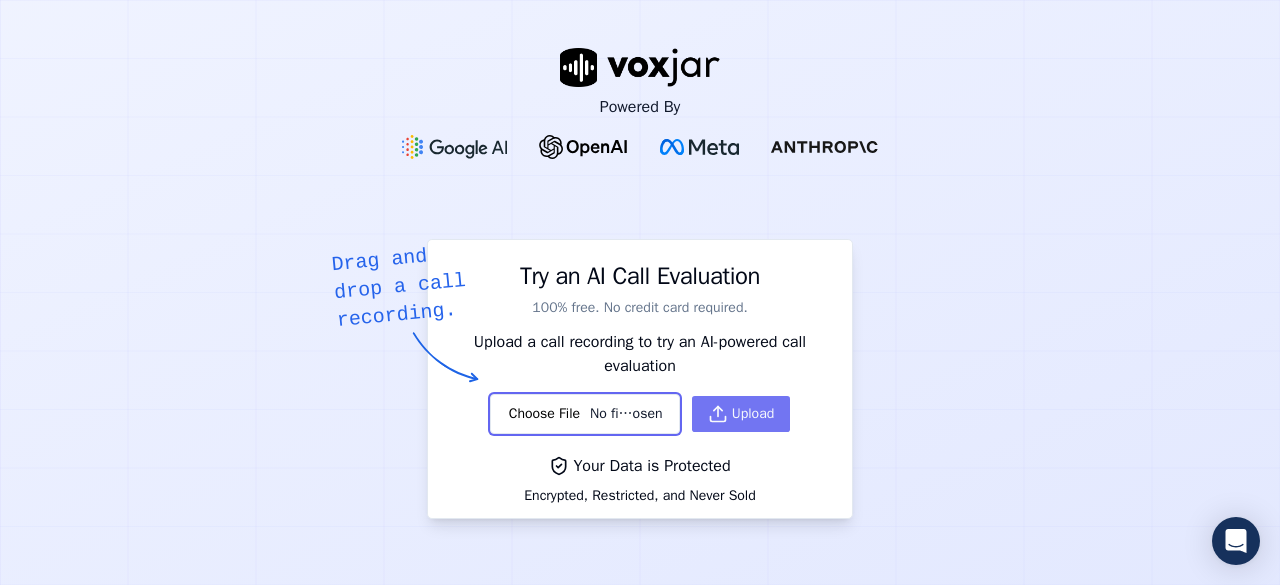 click on "Upload" at bounding box center (741, 414) 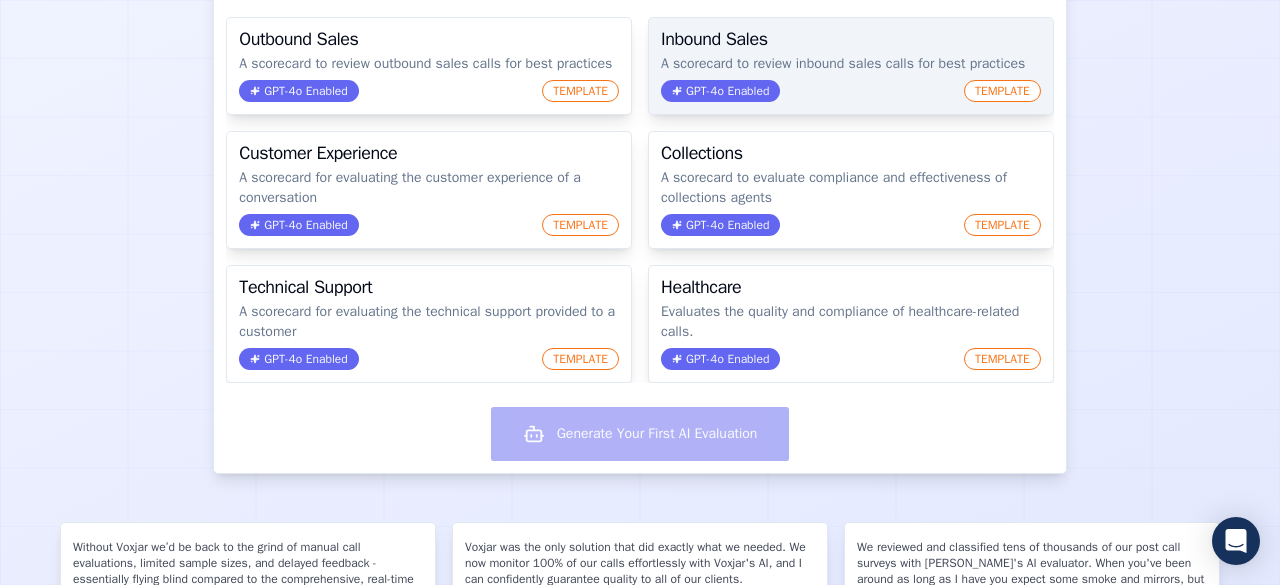 scroll, scrollTop: 306, scrollLeft: 0, axis: vertical 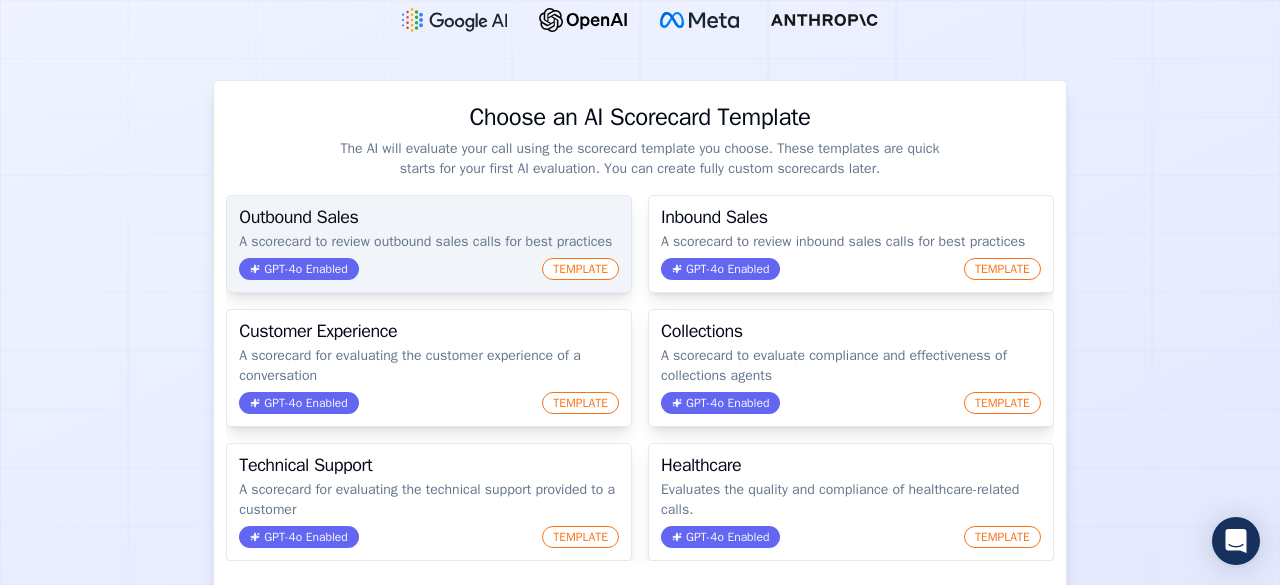 click on "TEMPLATE" 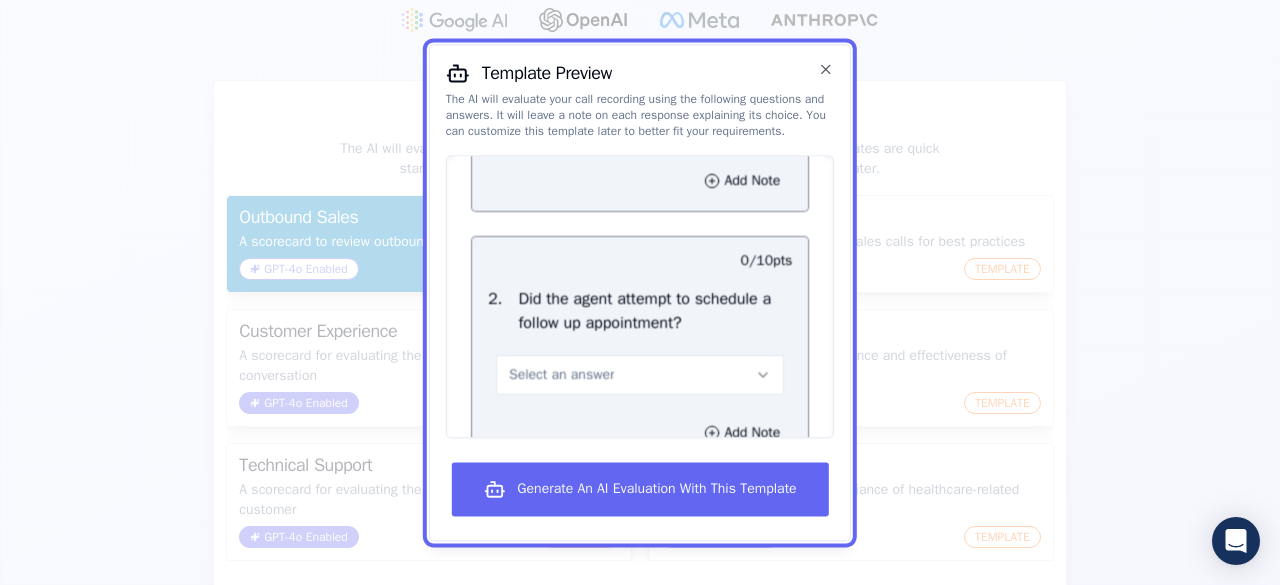 scroll, scrollTop: 2538, scrollLeft: 0, axis: vertical 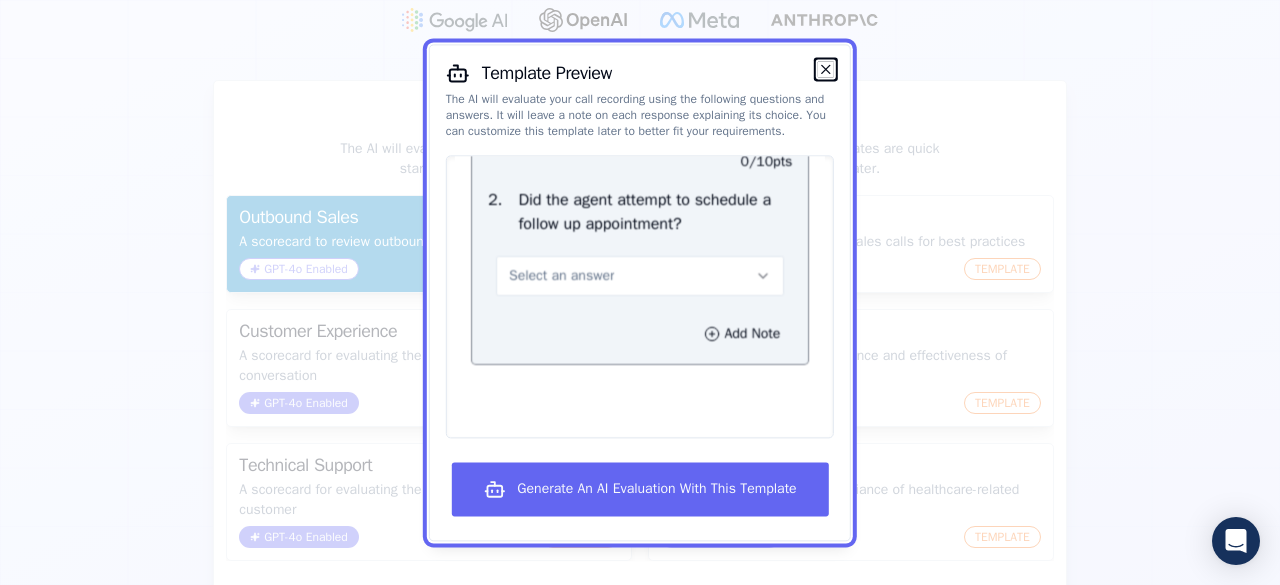 click 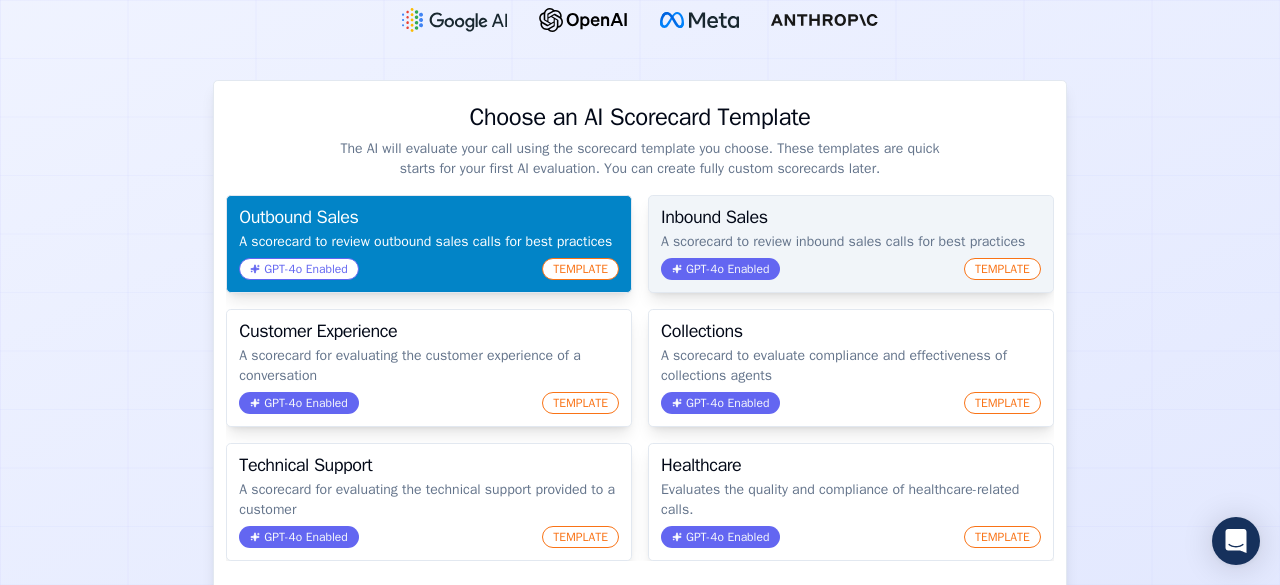 click on "A scorecard to review inbound sales calls for best practices" 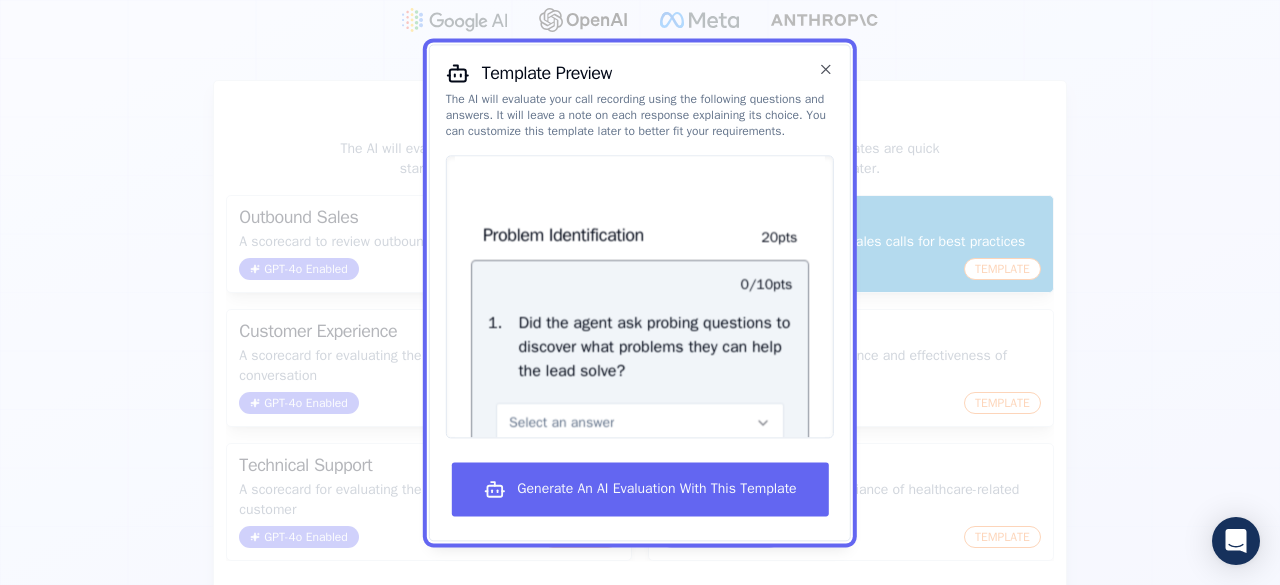scroll, scrollTop: 1004, scrollLeft: 0, axis: vertical 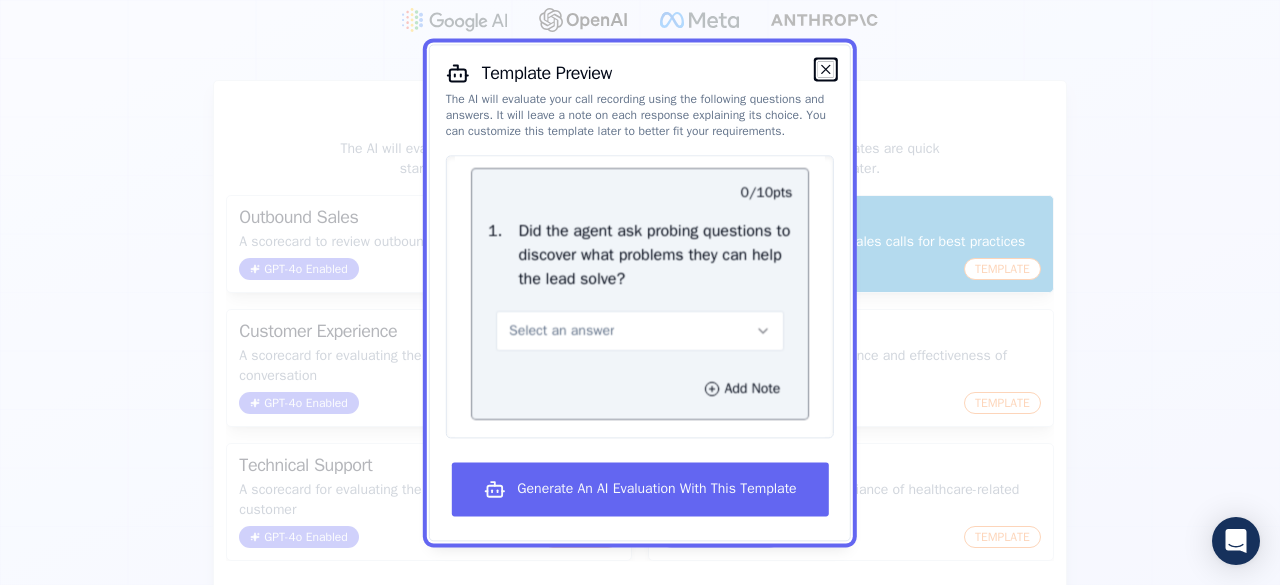 click 